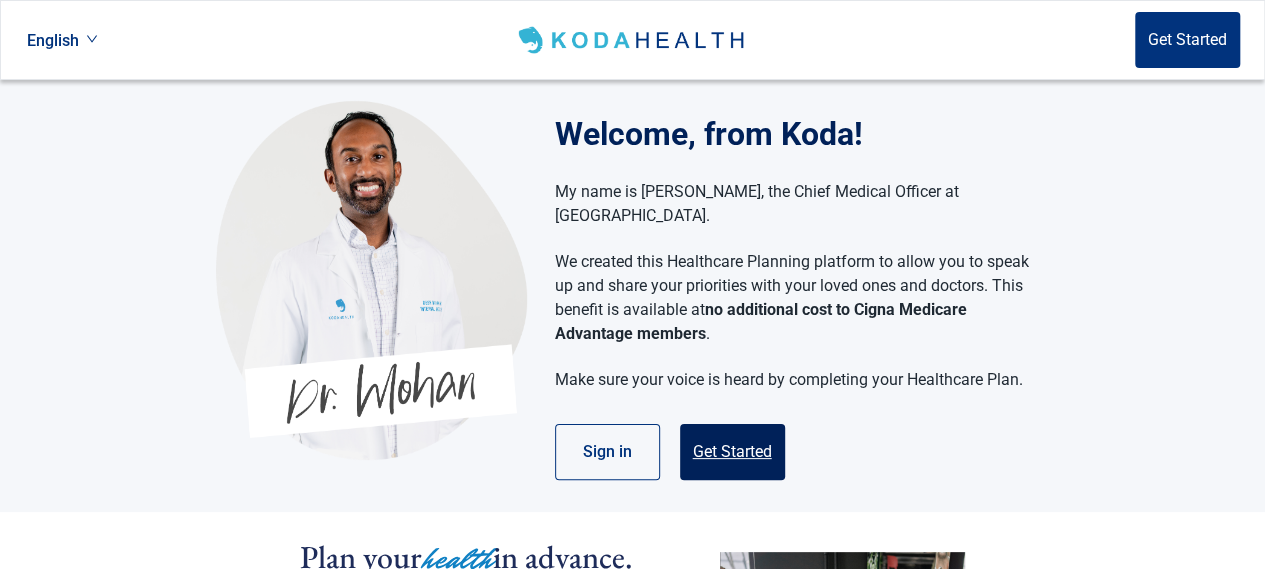 scroll, scrollTop: 100, scrollLeft: 0, axis: vertical 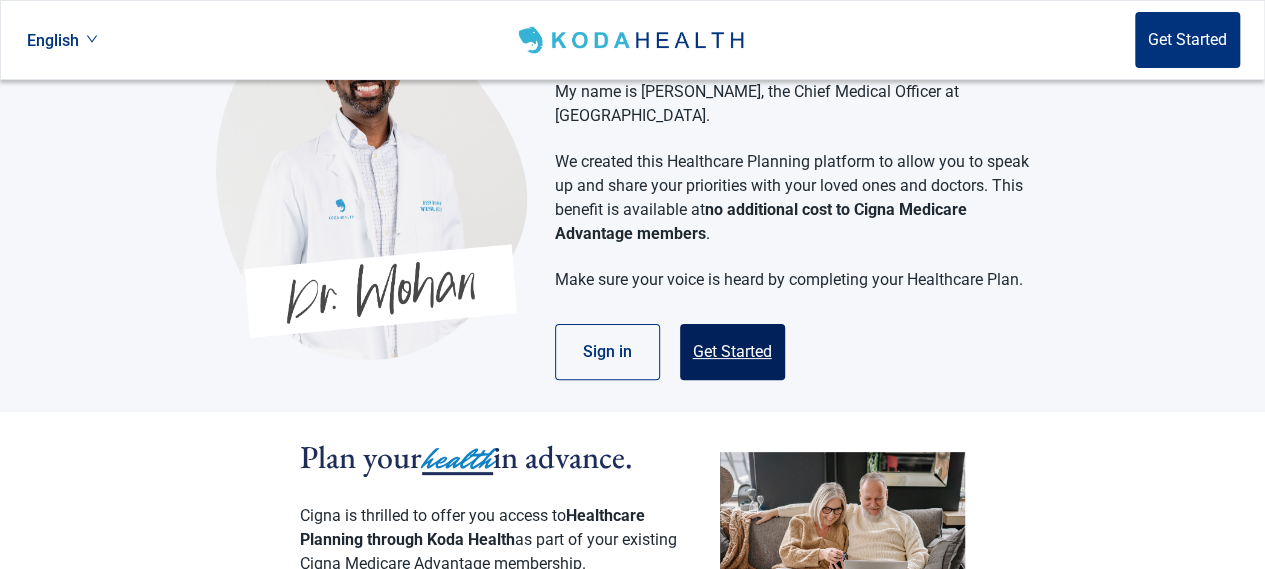 click on "Get Started" at bounding box center [732, 352] 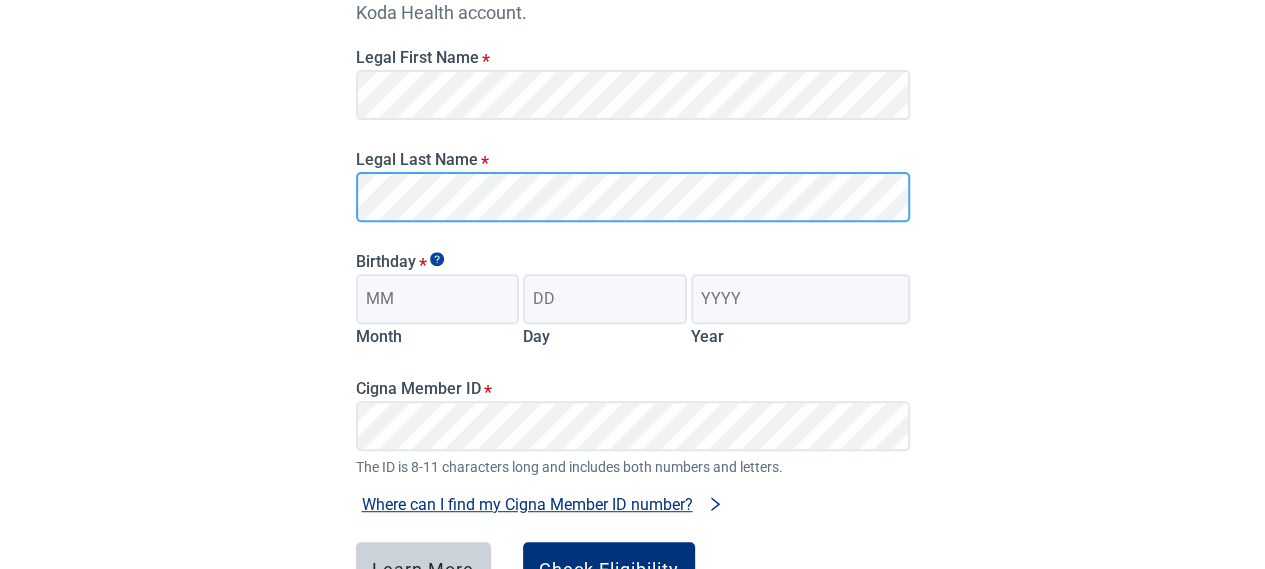 scroll, scrollTop: 300, scrollLeft: 0, axis: vertical 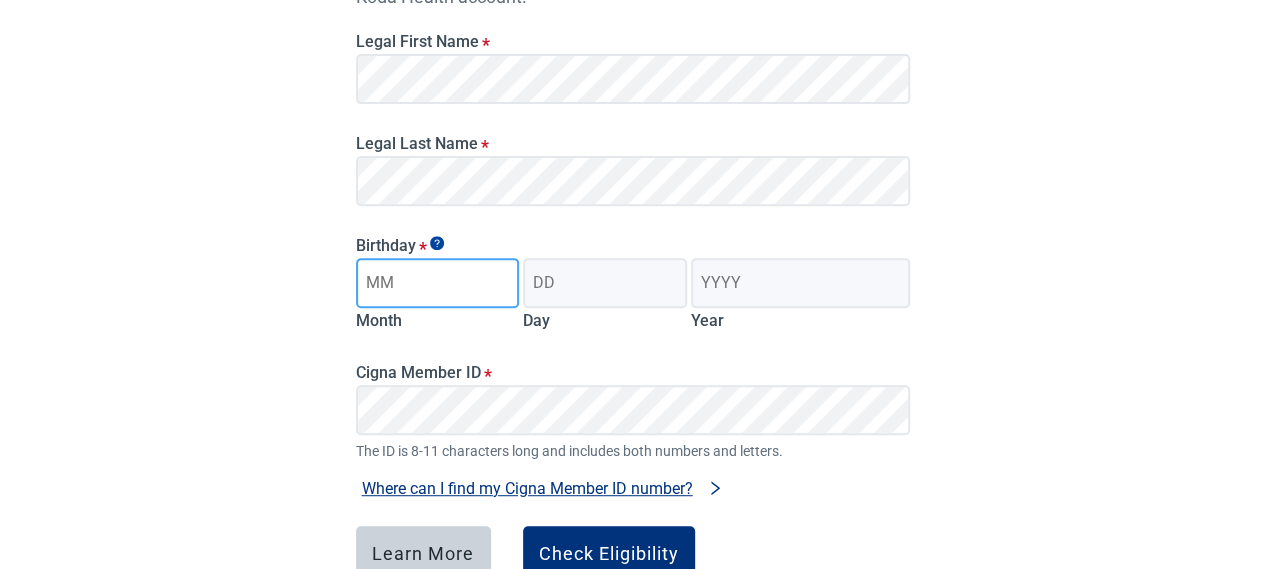 click on "Birthday *" at bounding box center (438, 283) 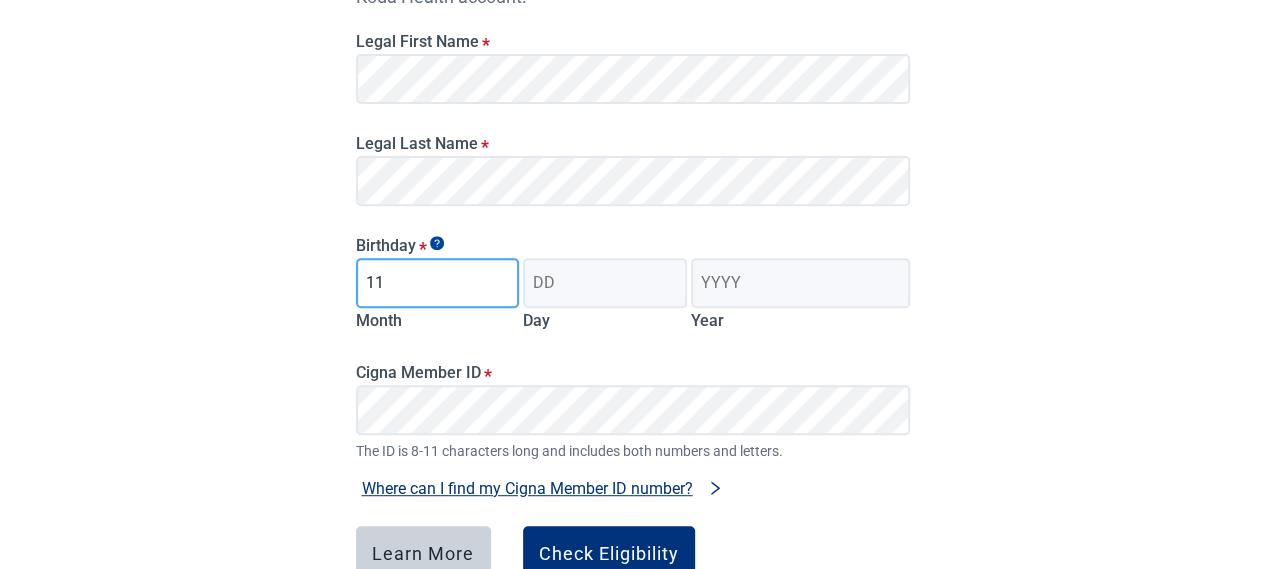 type on "11" 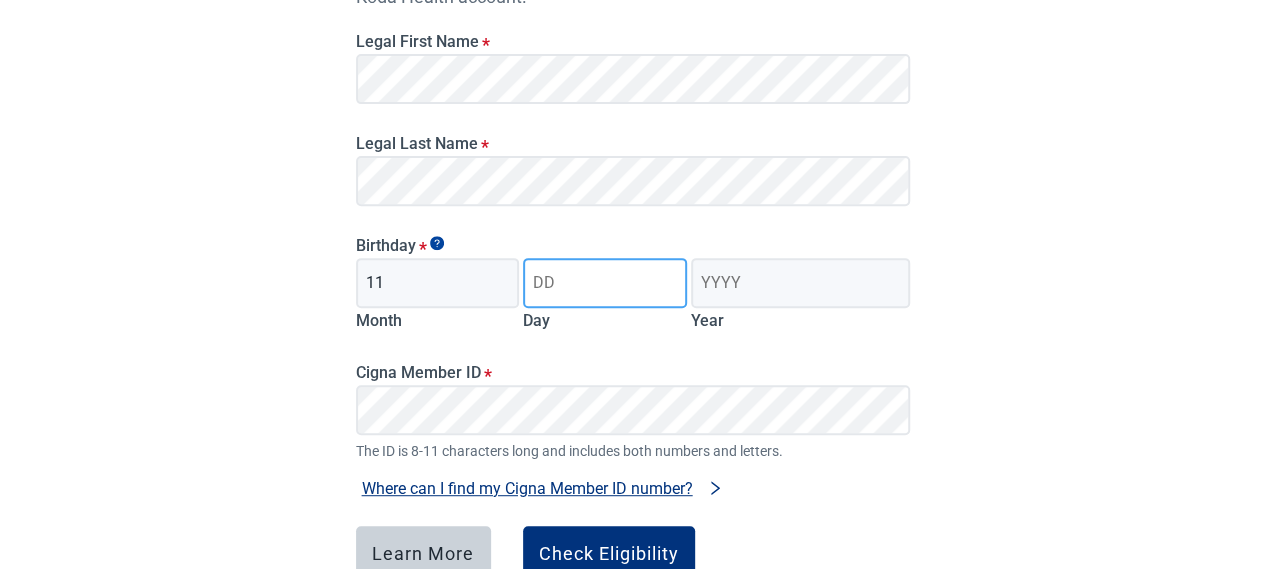 click on "Day" at bounding box center [605, 283] 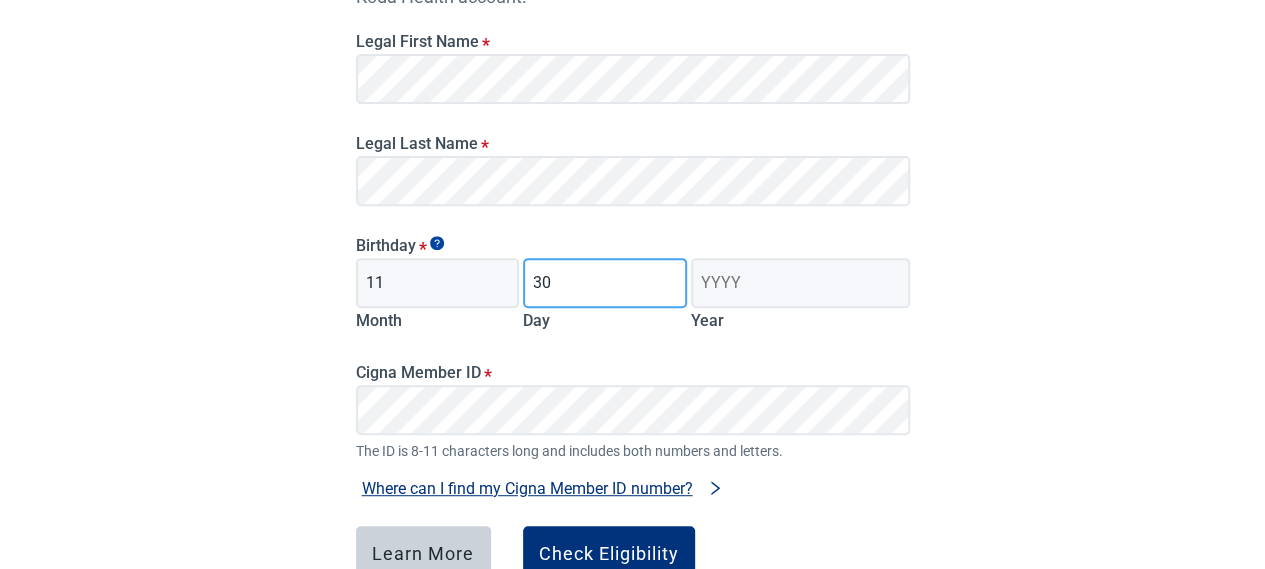 type on "30" 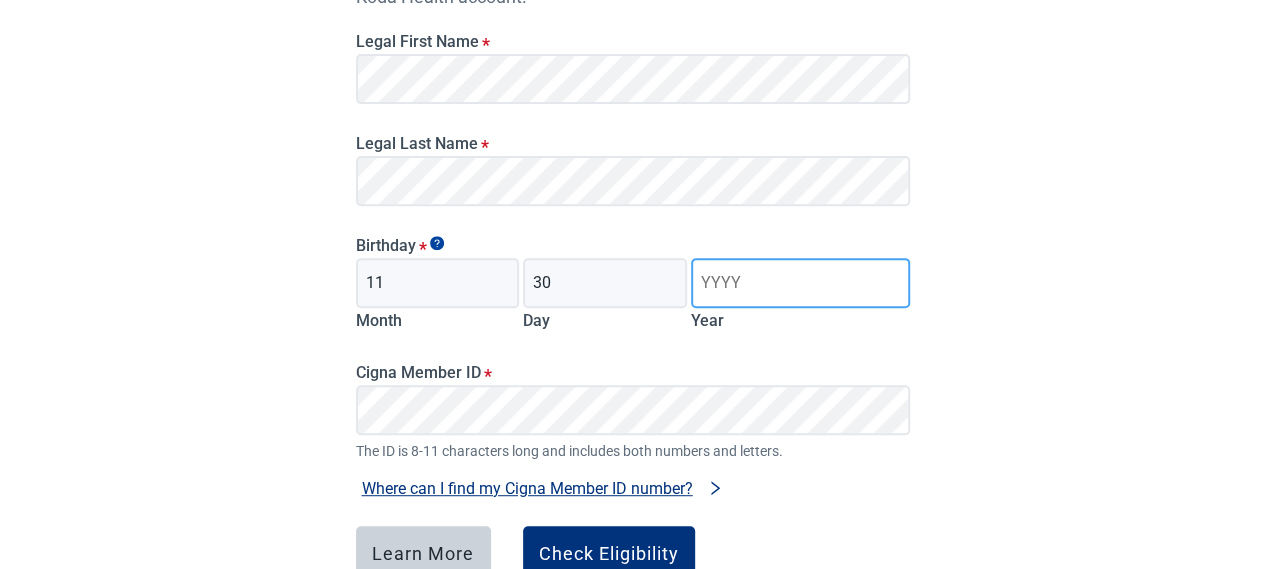 click on "Year" at bounding box center [800, 283] 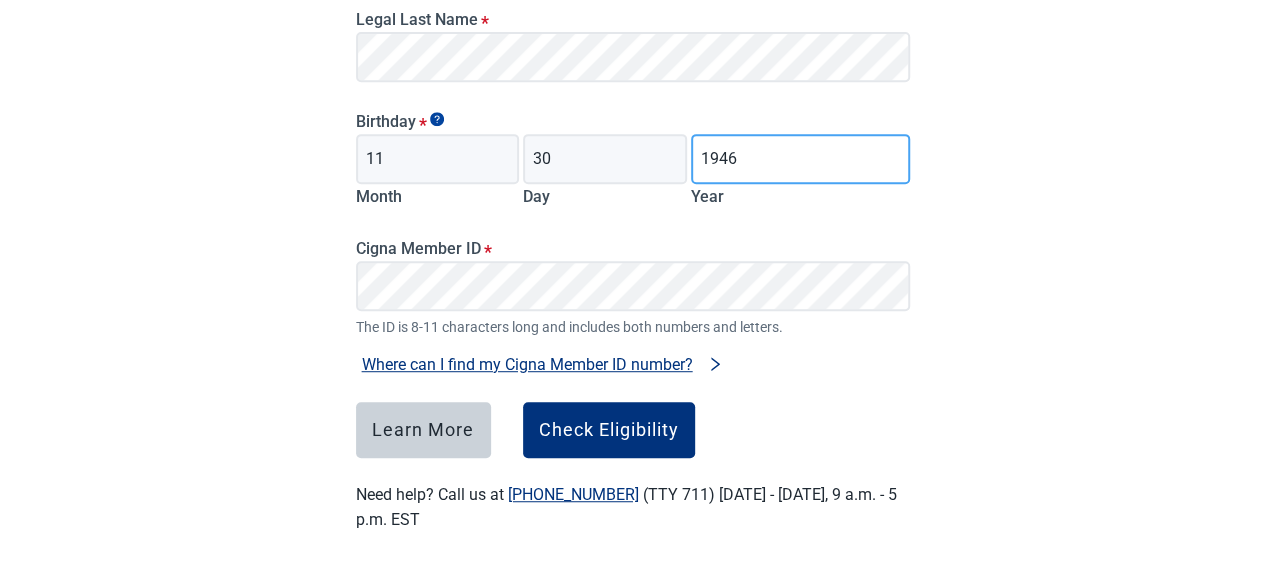 scroll, scrollTop: 436, scrollLeft: 0, axis: vertical 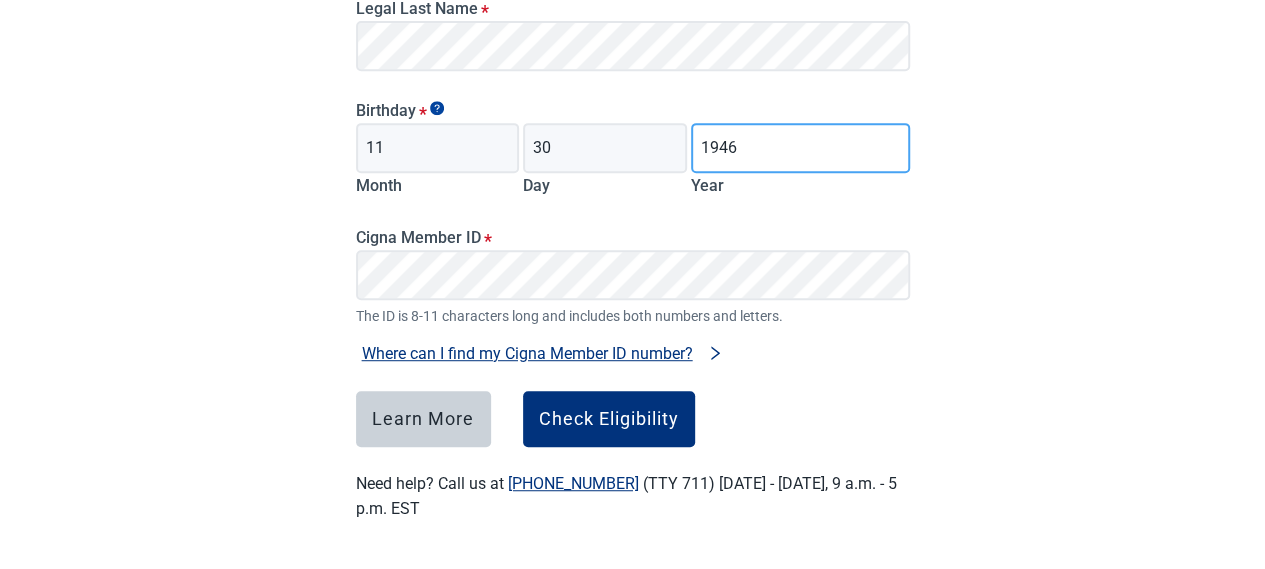 type on "1946" 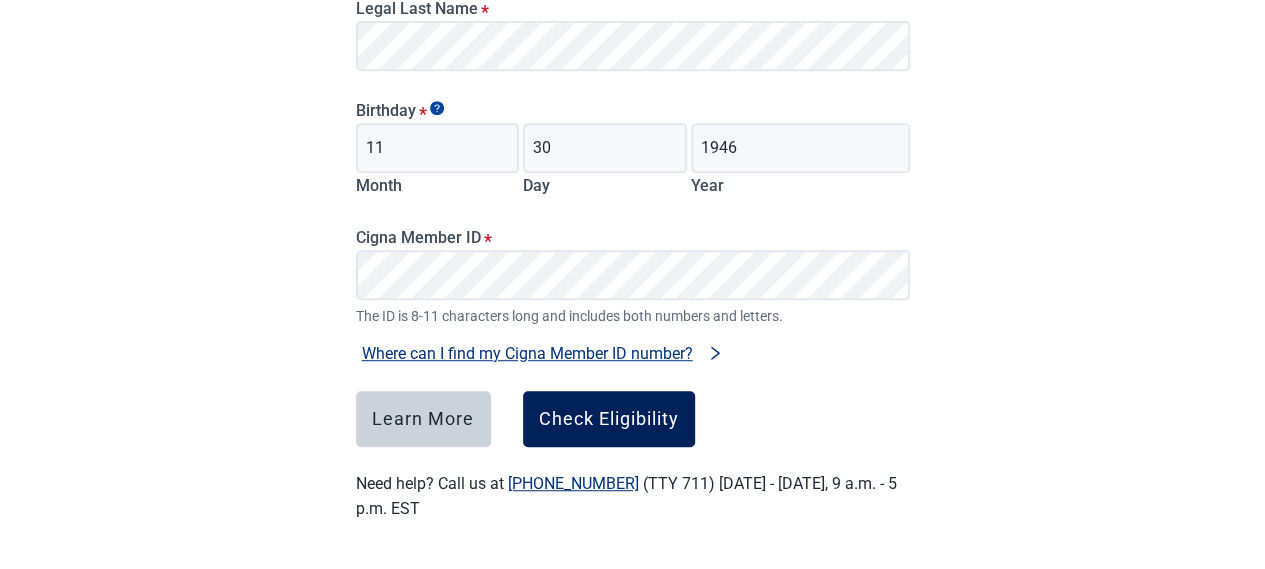 click on "Check Eligibility" at bounding box center (609, 419) 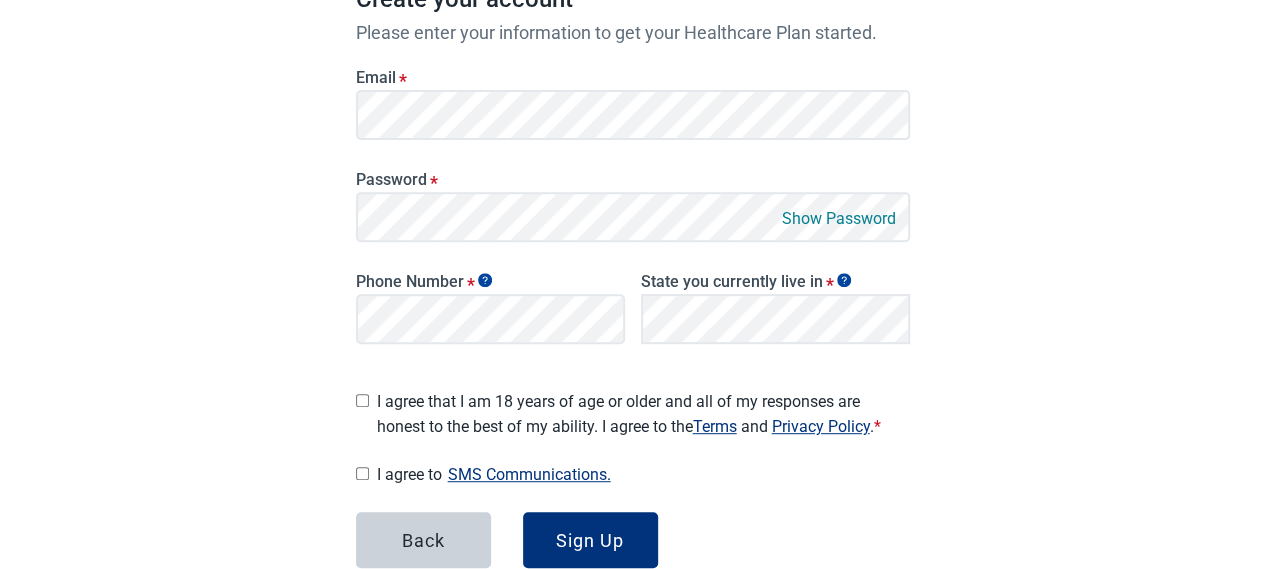 scroll, scrollTop: 336, scrollLeft: 0, axis: vertical 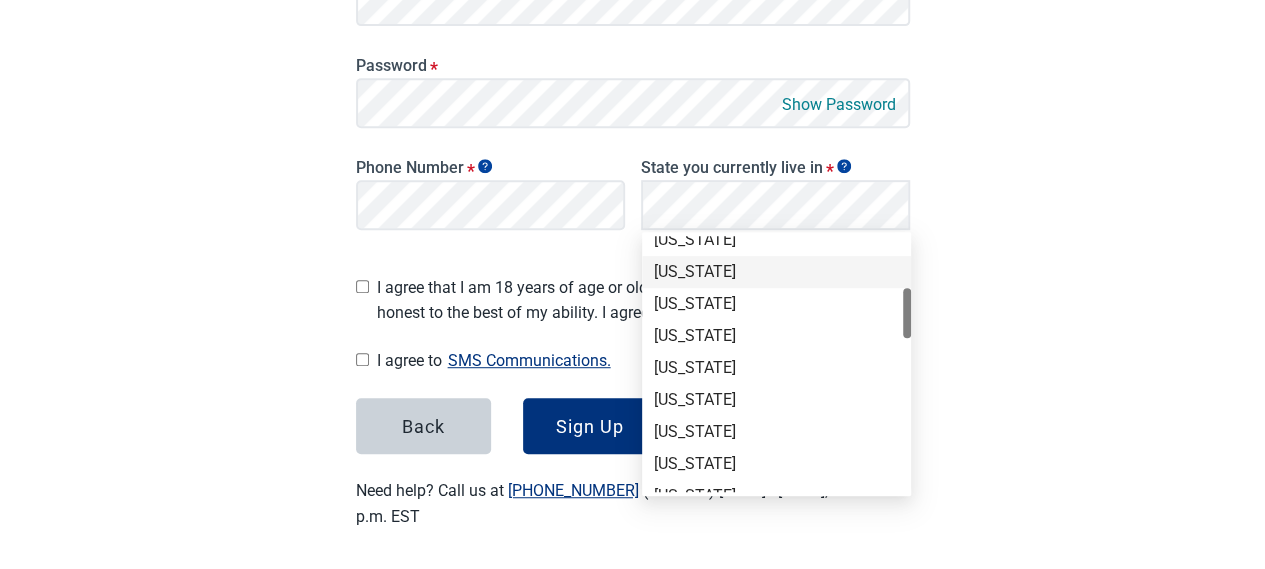 click on "[US_STATE]" at bounding box center (776, 272) 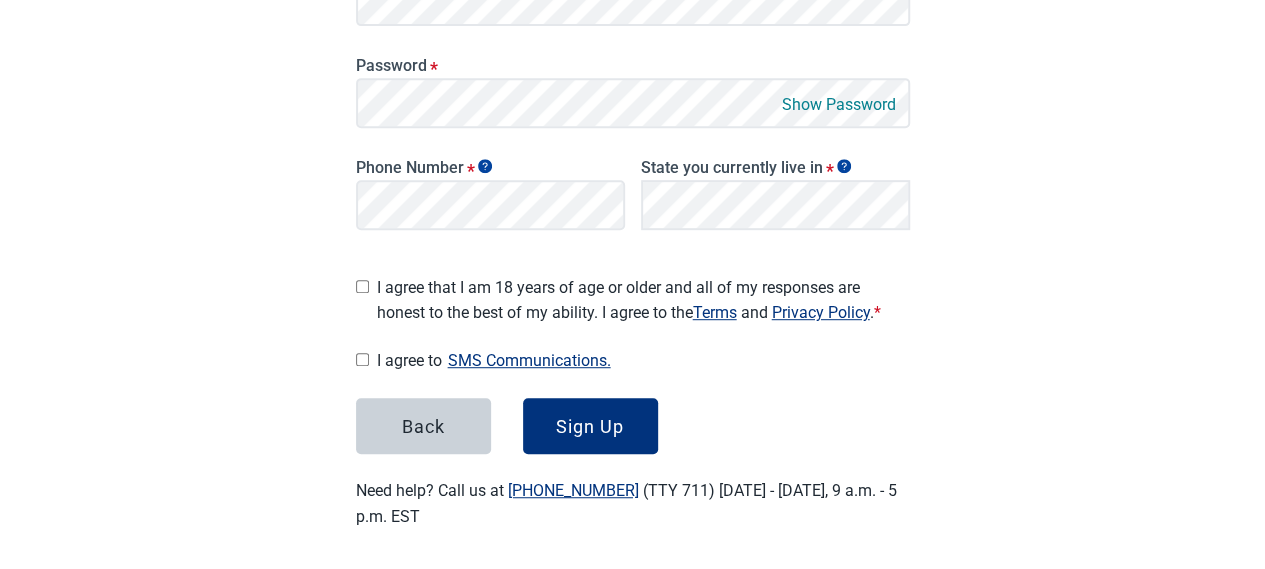 click on "I agree that I am 18 years of age or older and all of my responses are honest to the best of my ability. I agree to the  Terms   and   Privacy Policy . *" at bounding box center (362, 286) 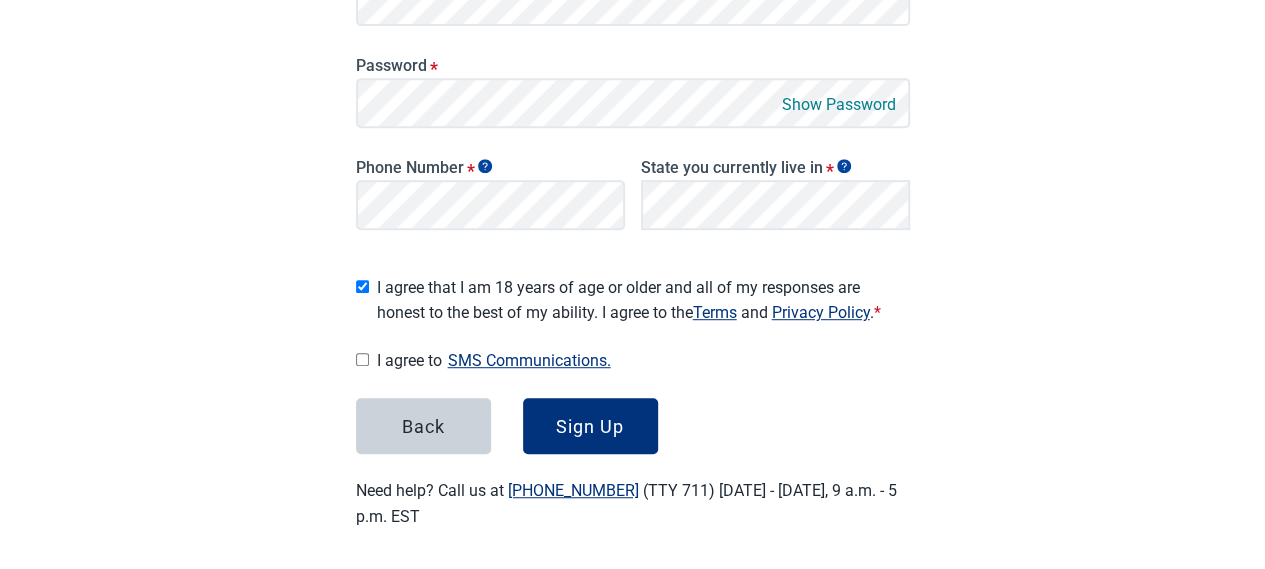click on "I agree to SMS Communications." at bounding box center (362, 359) 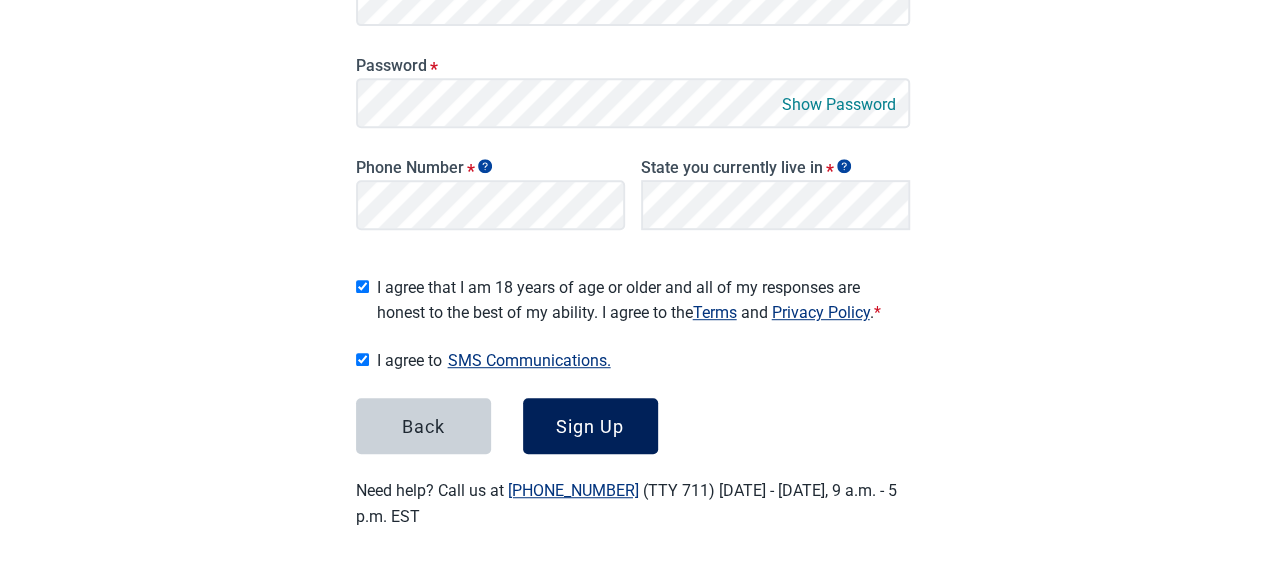 click on "Sign Up" at bounding box center [590, 426] 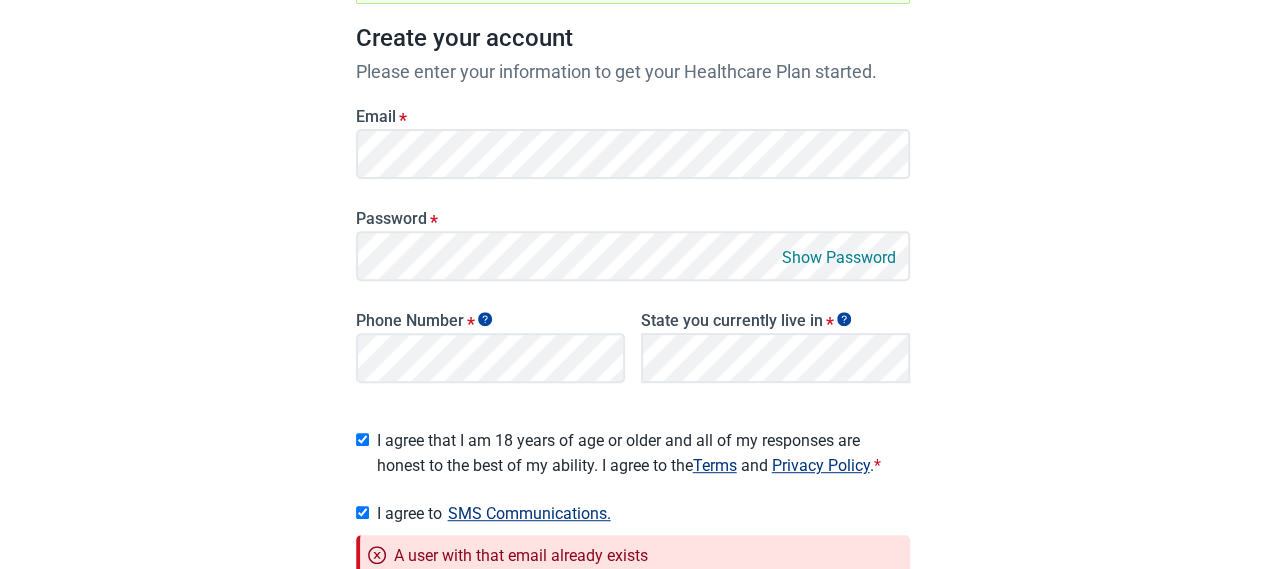 scroll, scrollTop: 242, scrollLeft: 0, axis: vertical 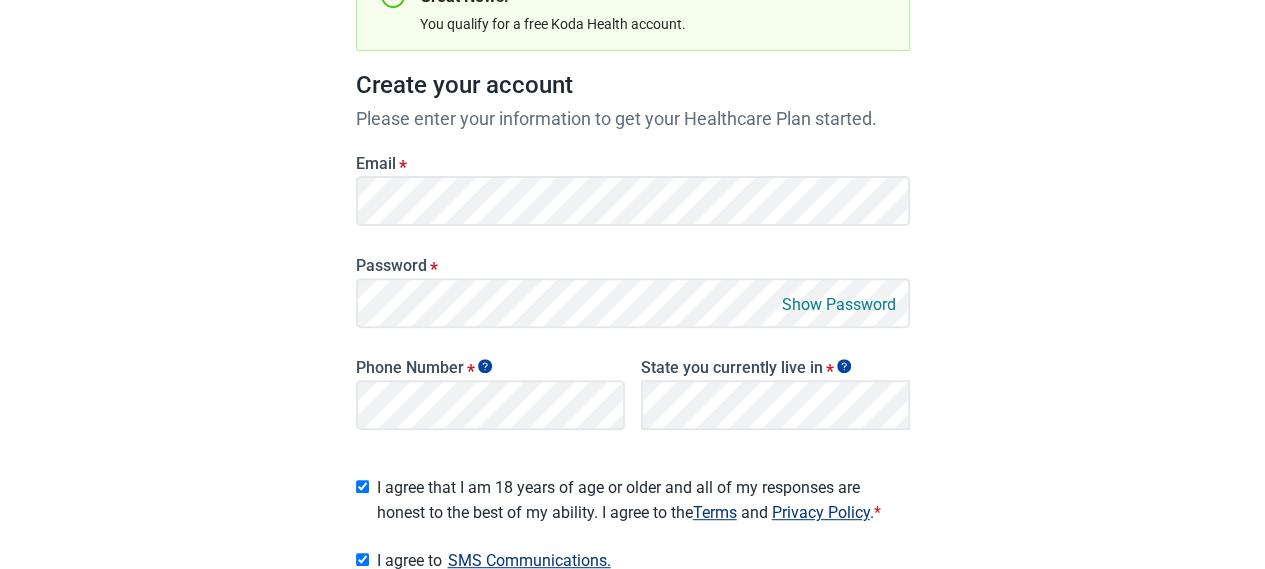 click on "Show   Password" at bounding box center (839, 304) 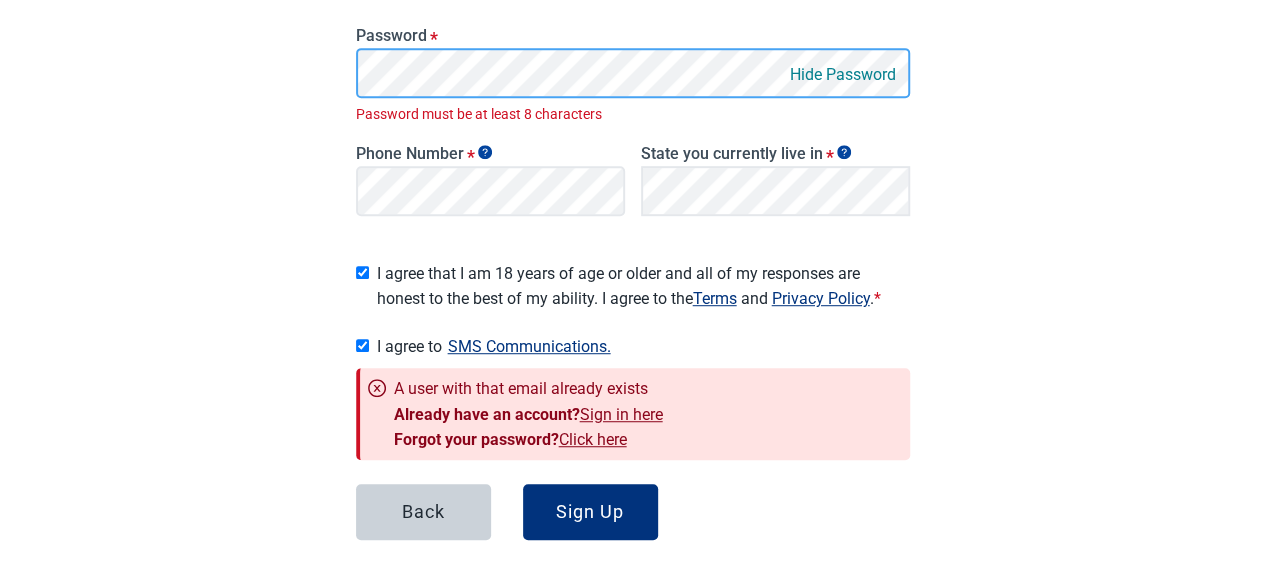 scroll, scrollTop: 497, scrollLeft: 0, axis: vertical 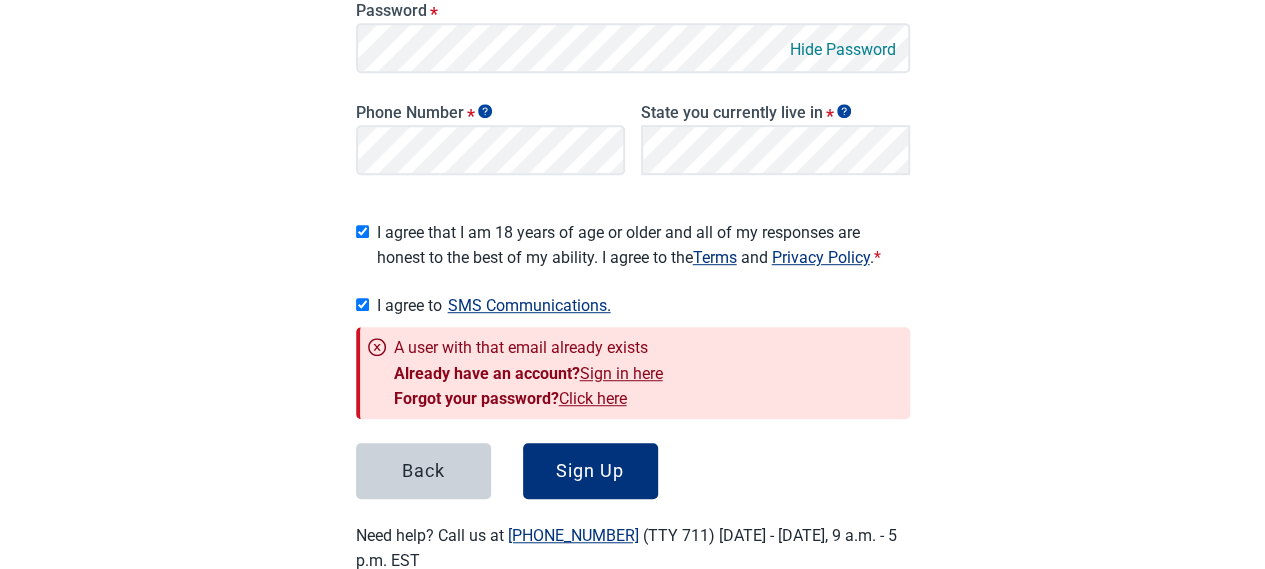 click on "Have Questions about Healthcare Planning? Learn More Here English Sign in   Great News! You qualify for a free Koda Health account. Create your account Please enter your information to get your Healthcare Plan started.  Email * Password * Hide   Password   Phone Number *     State you currently live in * I agree that I am 18 years of age or older and all of my responses are honest to the best of my ability. I agree to the  Terms   and   Privacy Policy . * I agree to SMS Communications. A user with that email already exists Already have an account?  Sign in here   Forgot your password? Click here Back Sign Up Need help? Call us at   [PHONE_NUMBER]   (TTY 711)   [DATE] - [DATE], 9 a.m. - 5 p.m. EST" at bounding box center (632, 62) 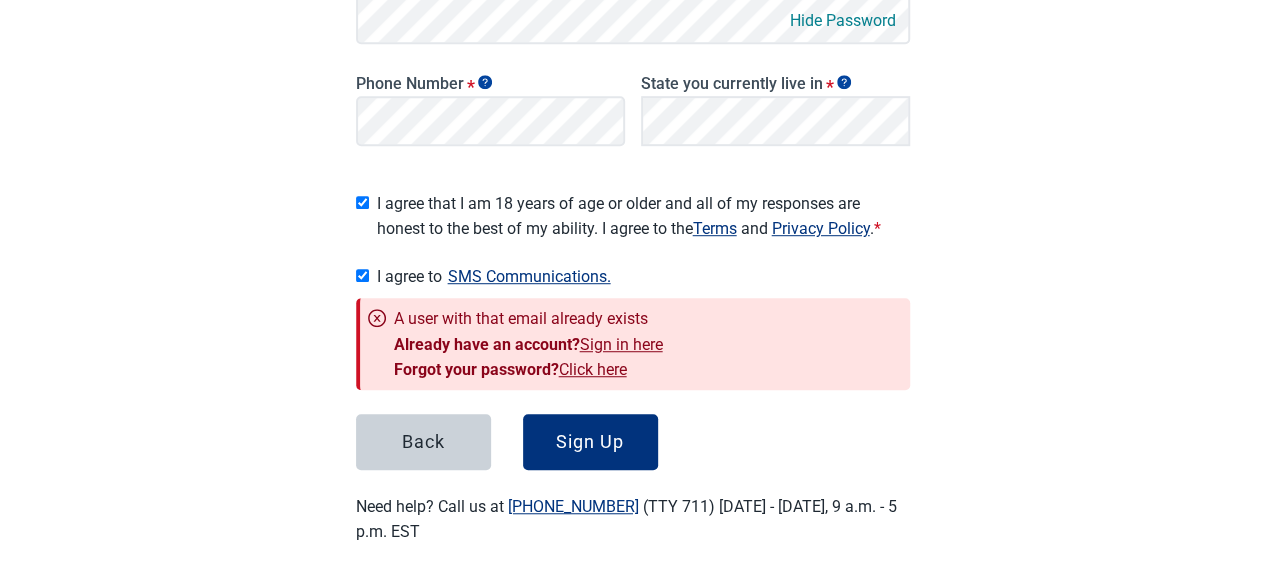 scroll, scrollTop: 542, scrollLeft: 0, axis: vertical 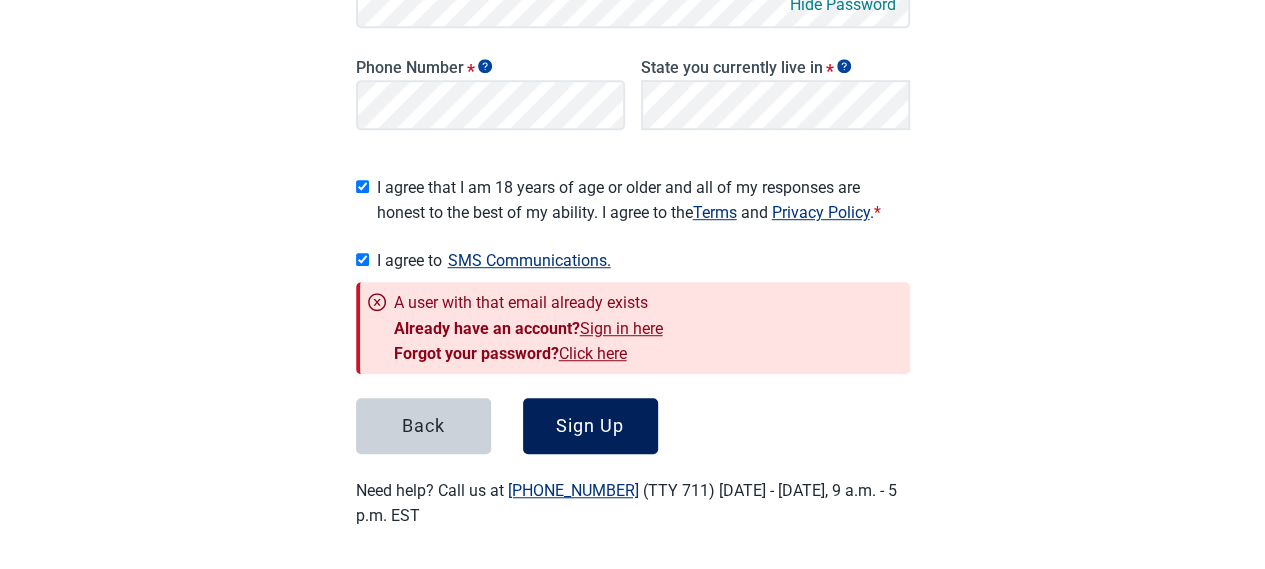 click on "Sign Up" at bounding box center [590, 426] 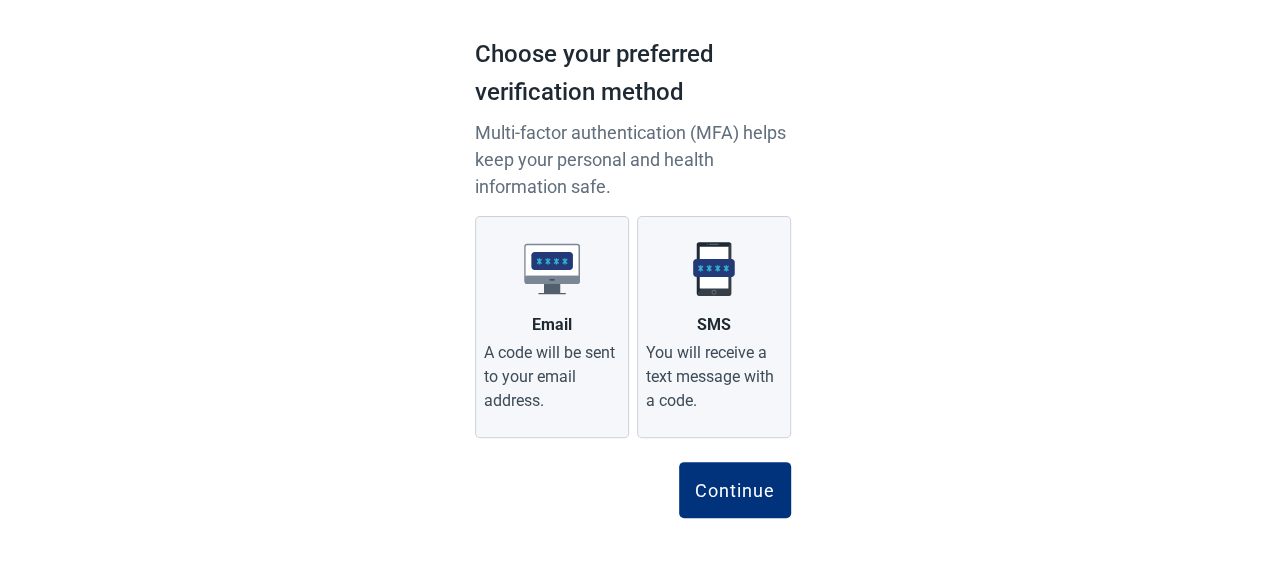 scroll, scrollTop: 130, scrollLeft: 0, axis: vertical 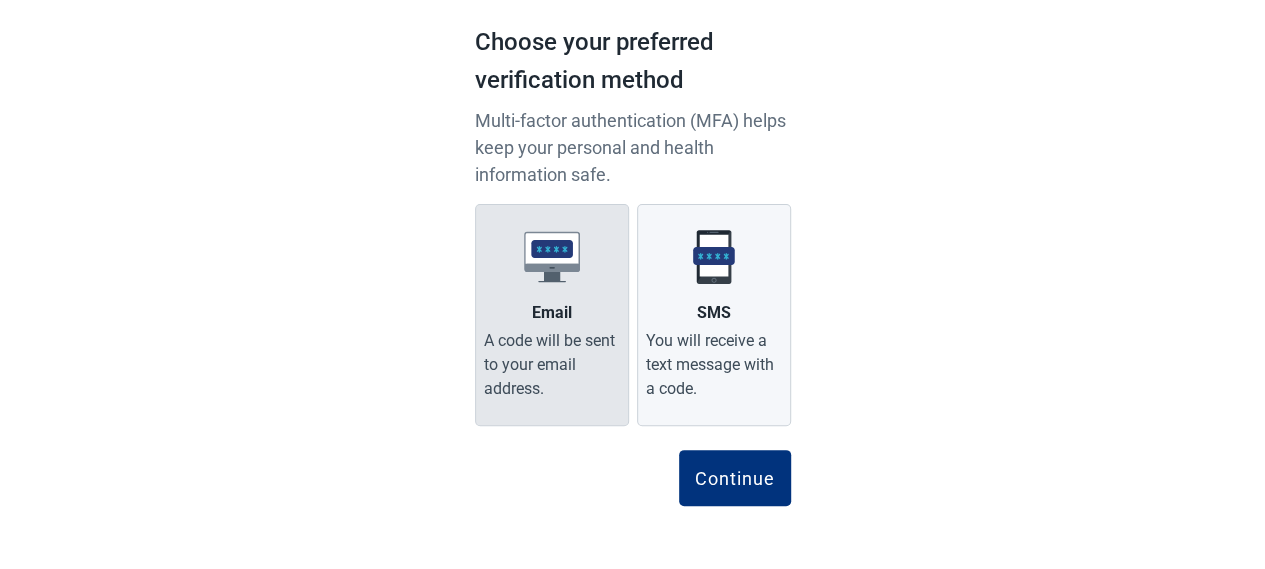 click on "A code will be sent to your email address." at bounding box center [552, 365] 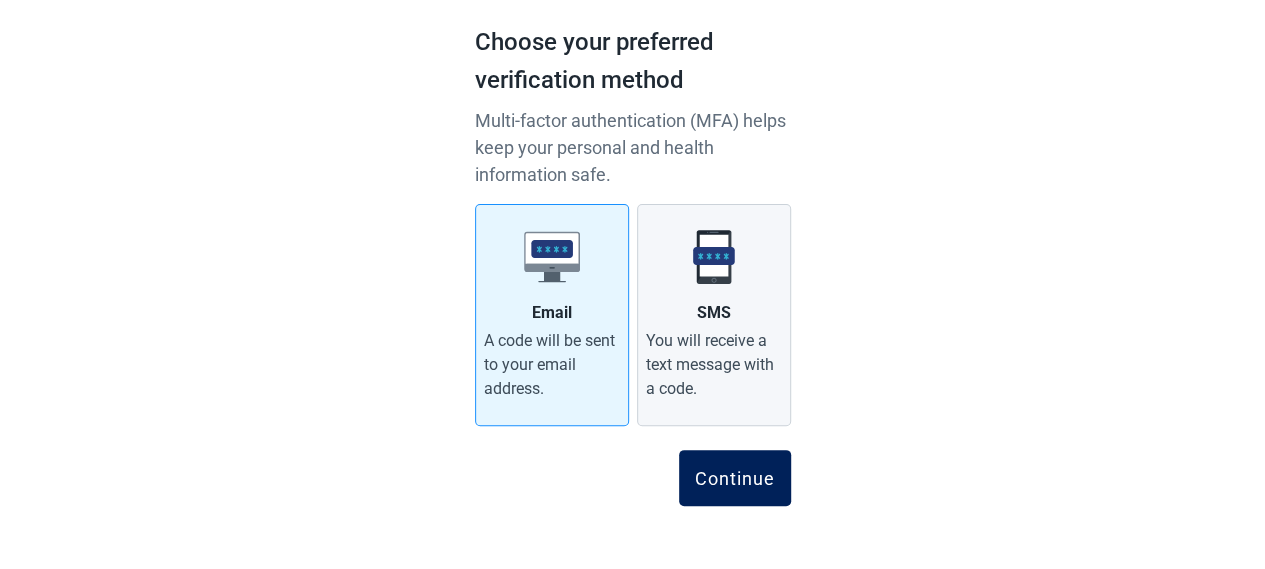 click on "Continue" at bounding box center [735, 478] 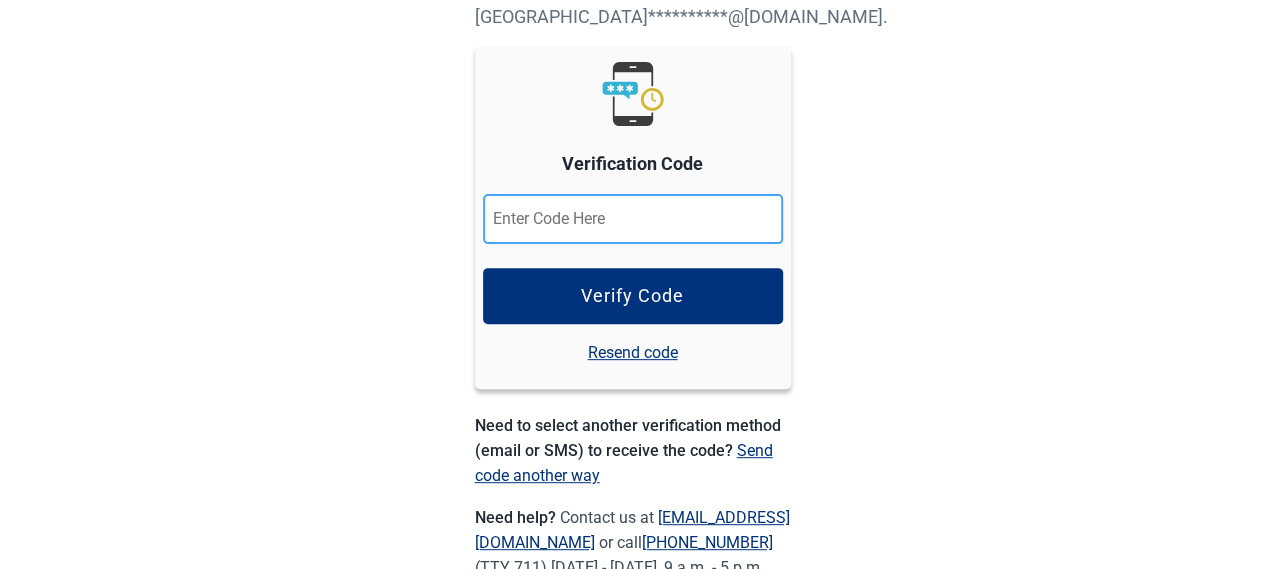 scroll, scrollTop: 324, scrollLeft: 0, axis: vertical 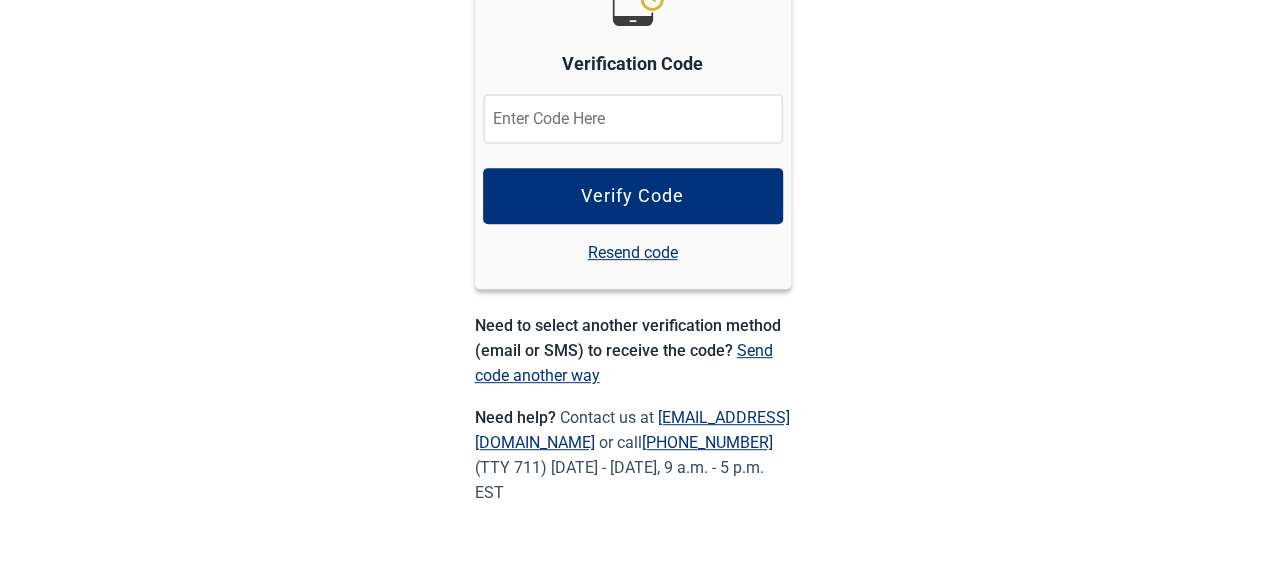 click on "Send code another way" at bounding box center (624, 363) 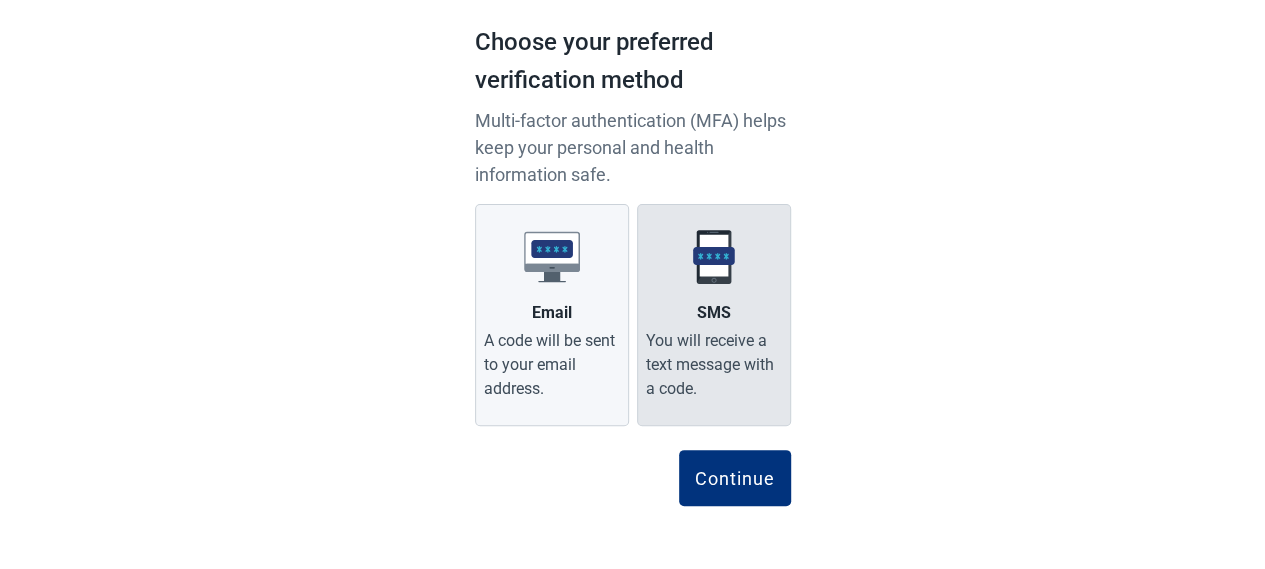 click on "You will receive a text message with a code." at bounding box center [714, 365] 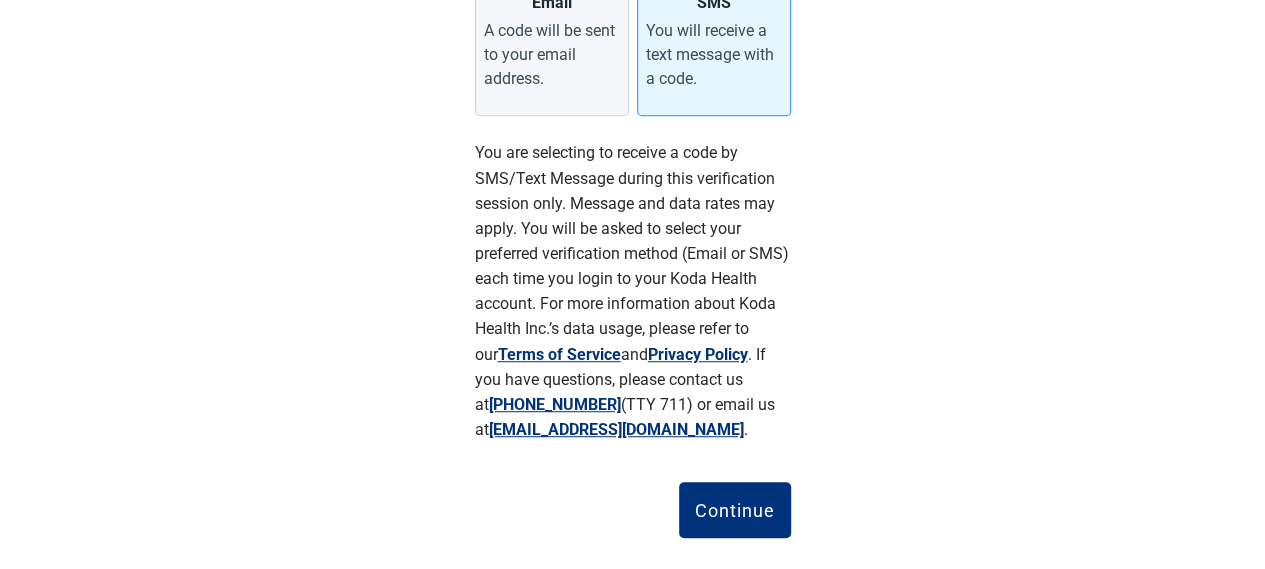 scroll, scrollTop: 472, scrollLeft: 0, axis: vertical 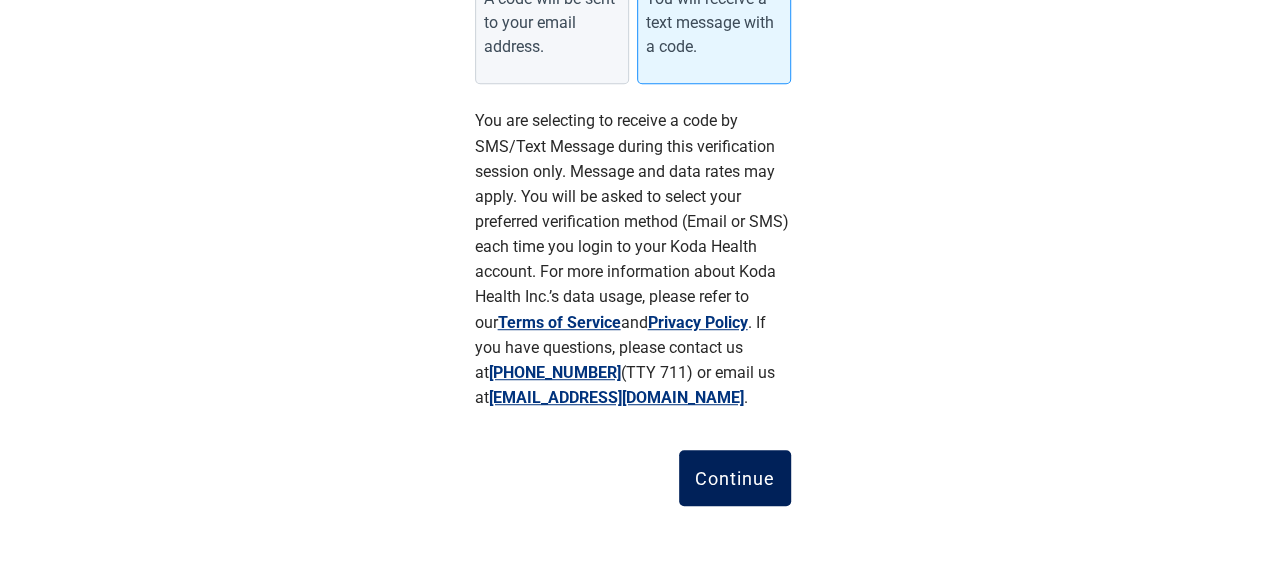click on "Continue" at bounding box center [735, 478] 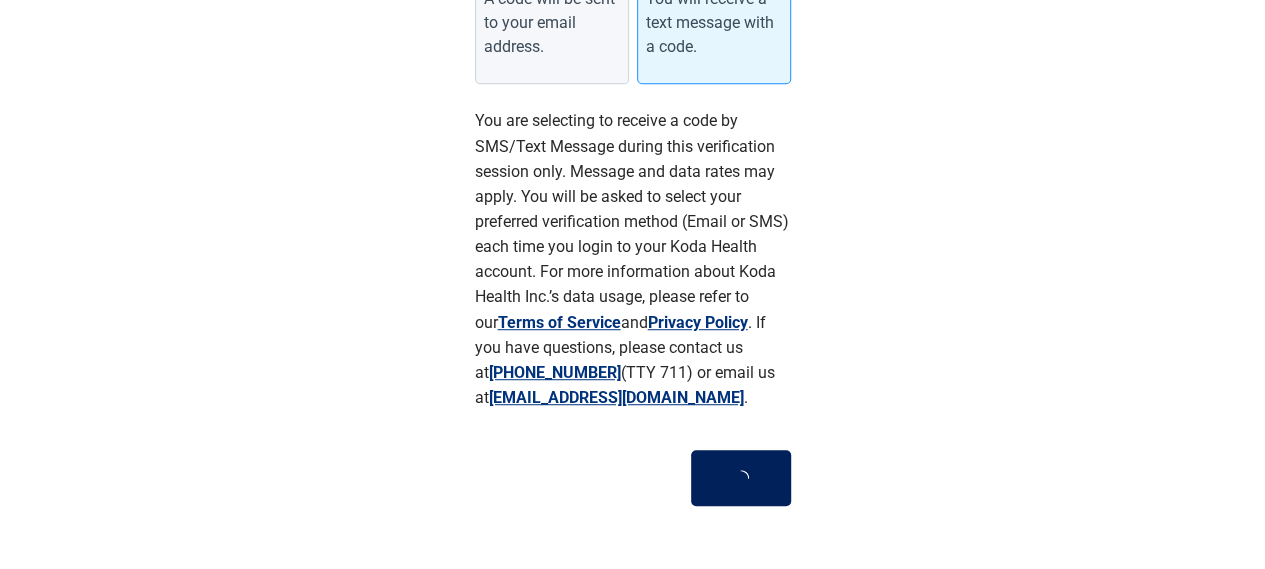 scroll, scrollTop: 197, scrollLeft: 0, axis: vertical 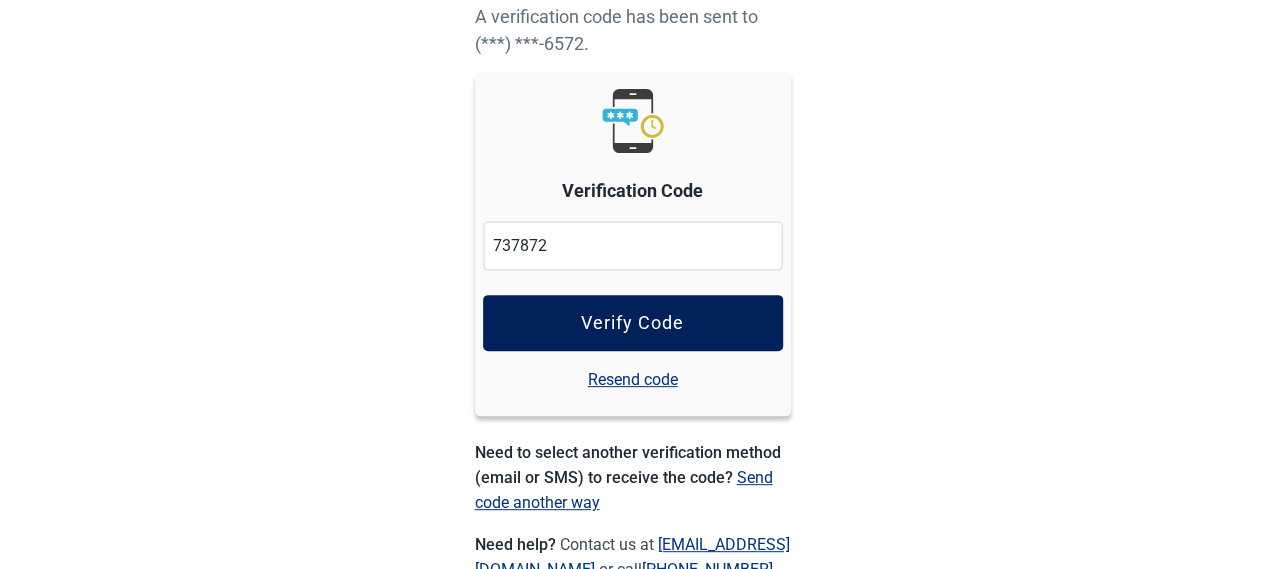 type on "737872" 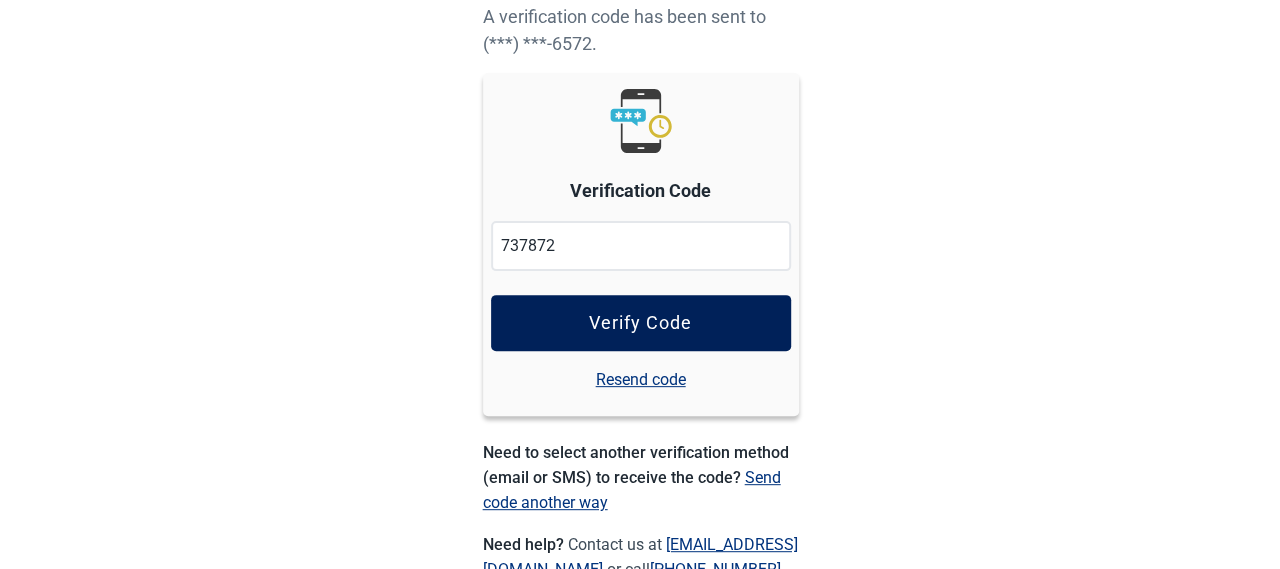 scroll, scrollTop: 0, scrollLeft: 0, axis: both 